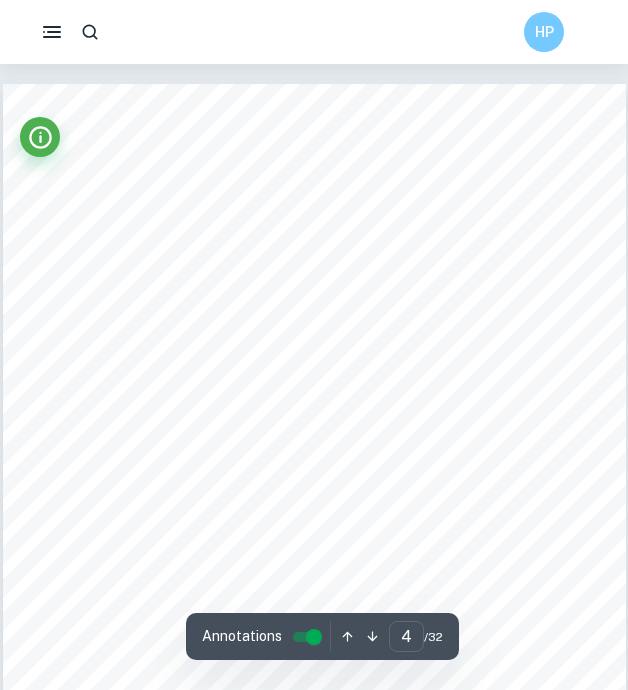 scroll, scrollTop: 2546, scrollLeft: 0, axis: vertical 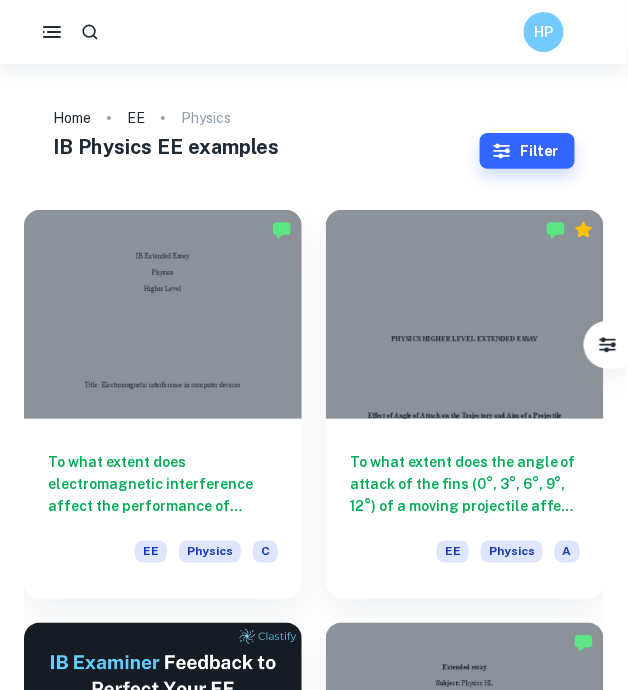 drag, startPoint x: 201, startPoint y: 35, endPoint x: 103, endPoint y: 33, distance: 98.02041 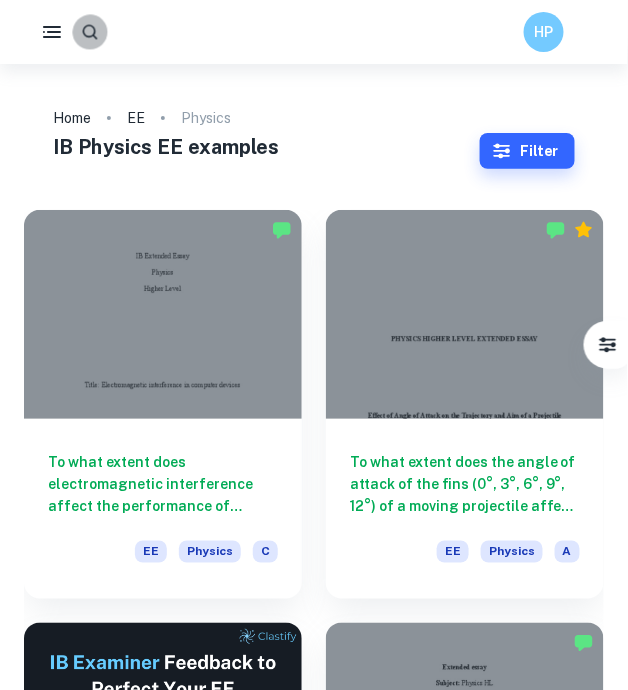 click at bounding box center [89, 31] 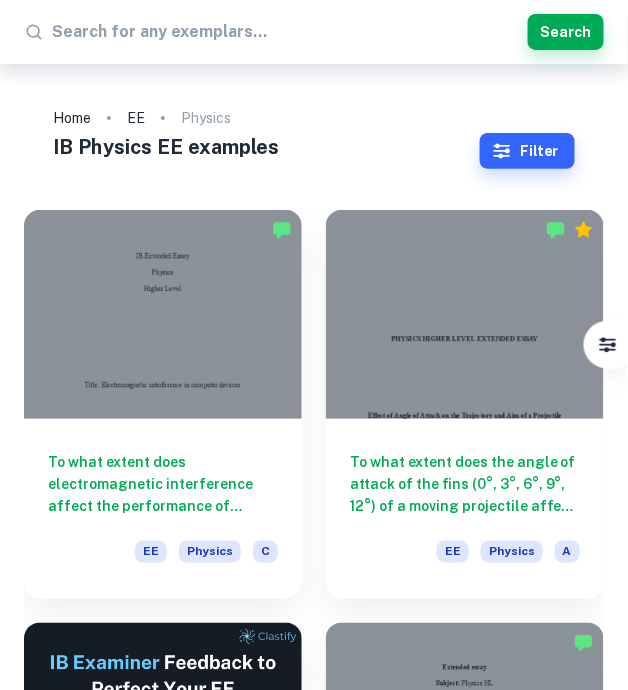 click at bounding box center (286, 32) 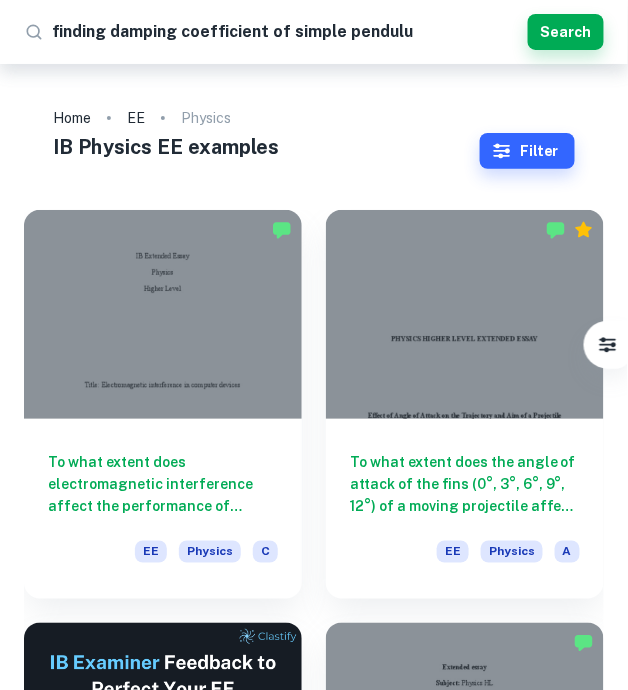 type on "finding damping coefficient of simple pendulum" 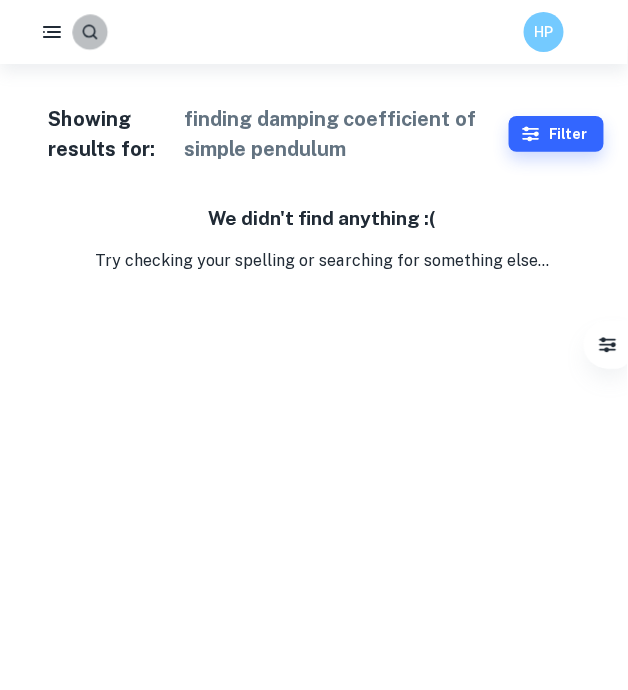 click at bounding box center [89, 31] 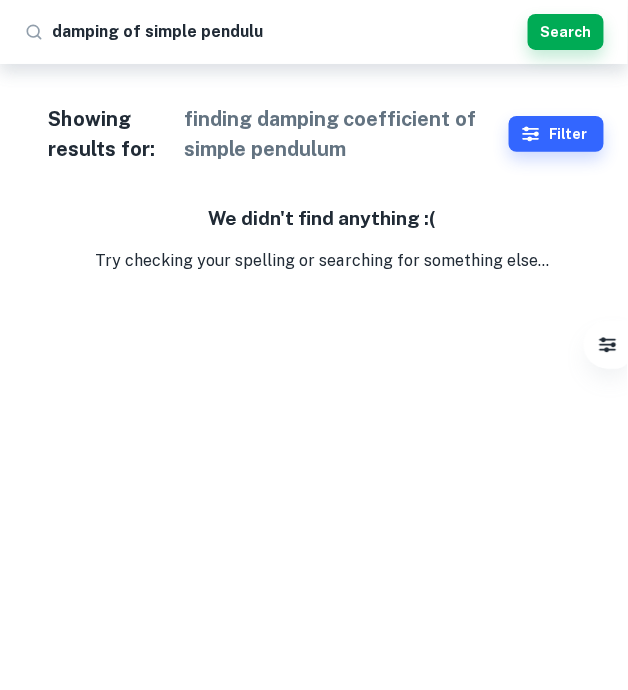 type on "damping of simple pendulum" 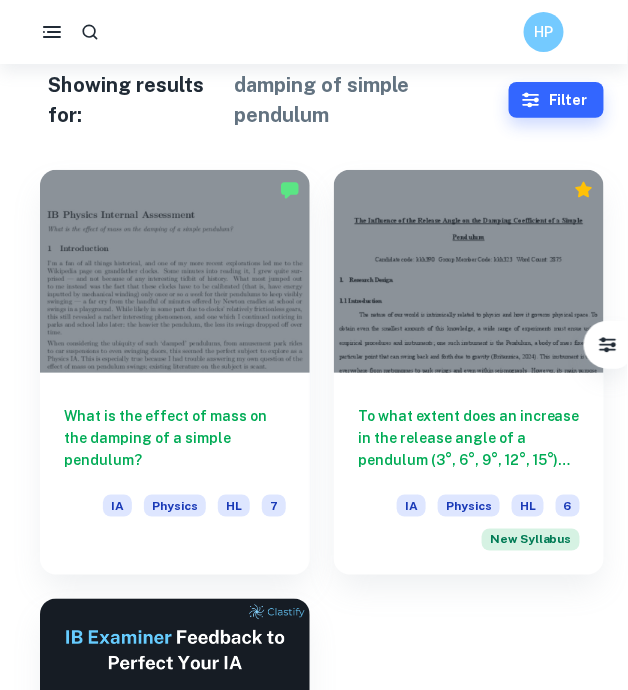 scroll, scrollTop: 0, scrollLeft: 0, axis: both 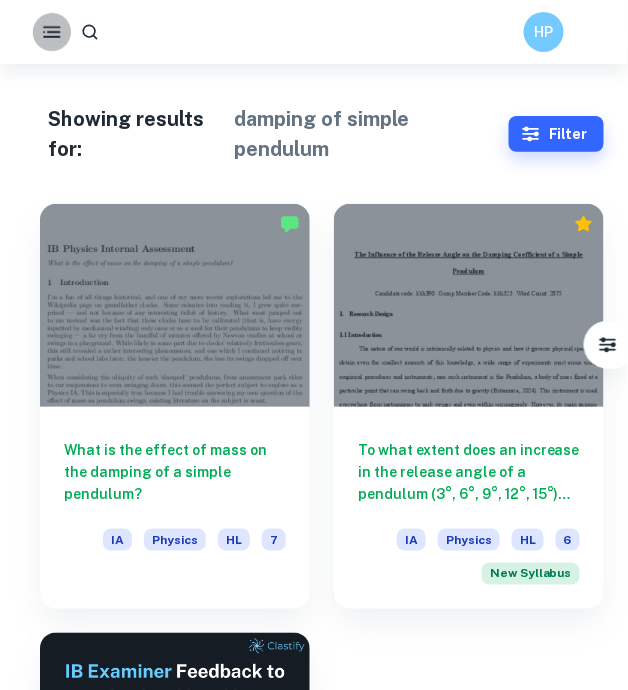 click 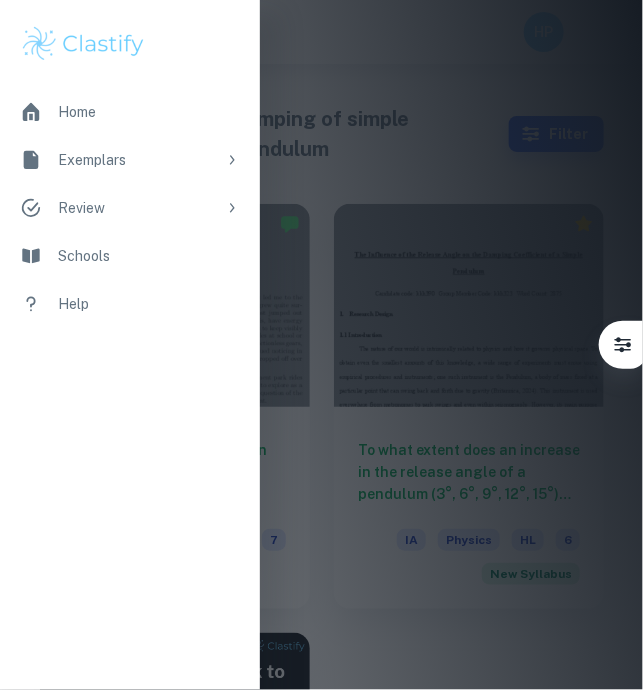 click at bounding box center [321, 345] 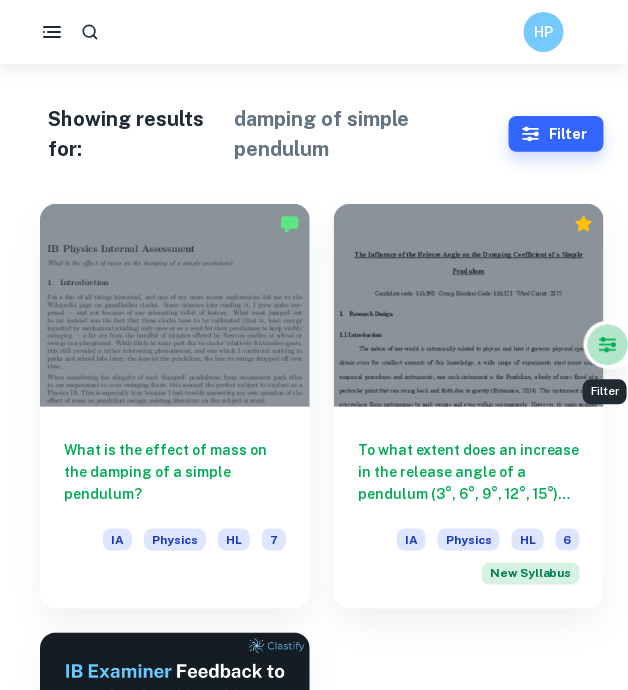 click at bounding box center [608, 345] 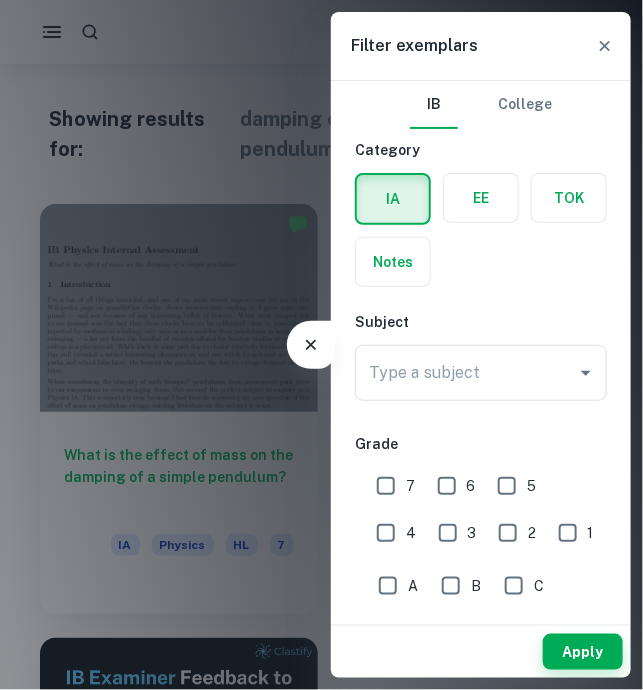 click at bounding box center [481, 198] 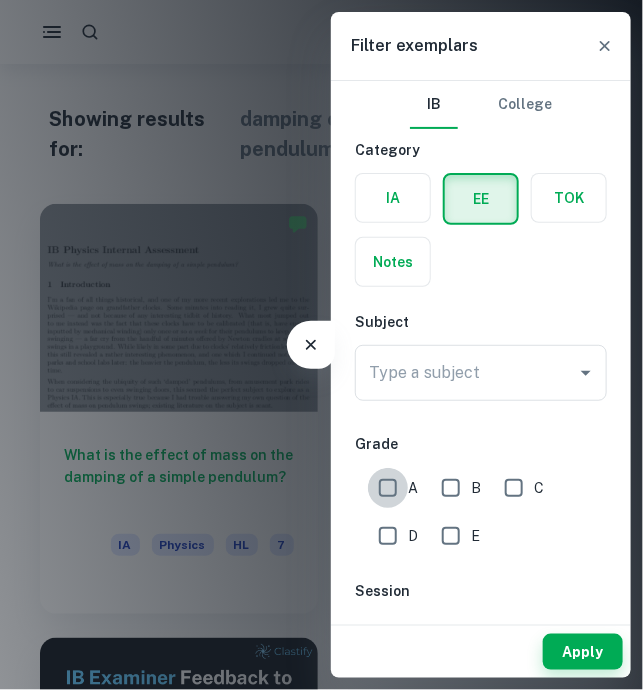 click on "A" at bounding box center [388, 488] 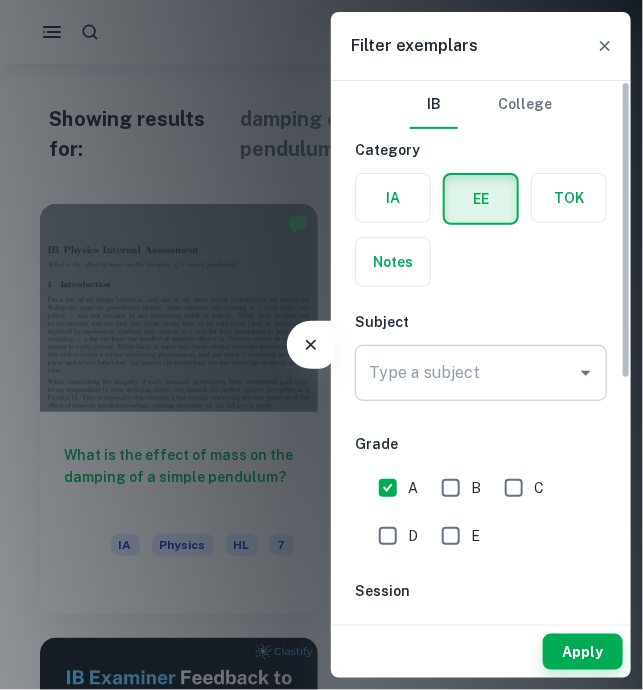 drag, startPoint x: 530, startPoint y: 424, endPoint x: 542, endPoint y: 380, distance: 45.607018 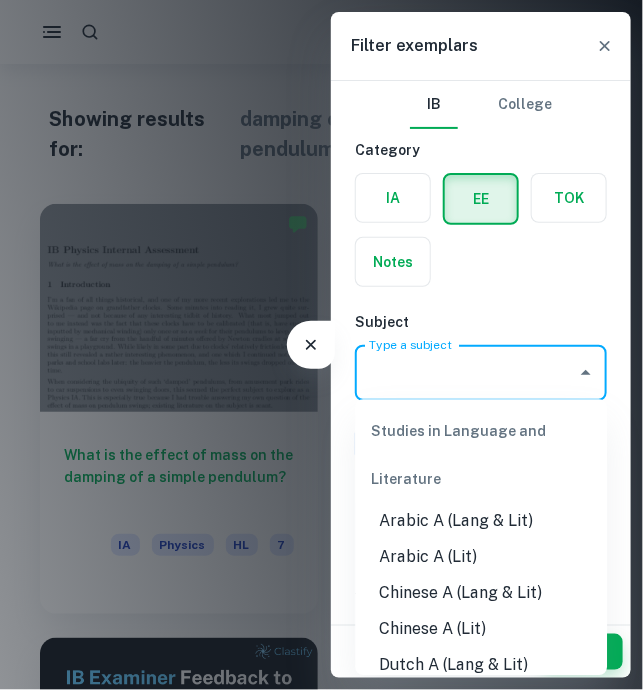 click on "Type a subject" at bounding box center (466, 373) 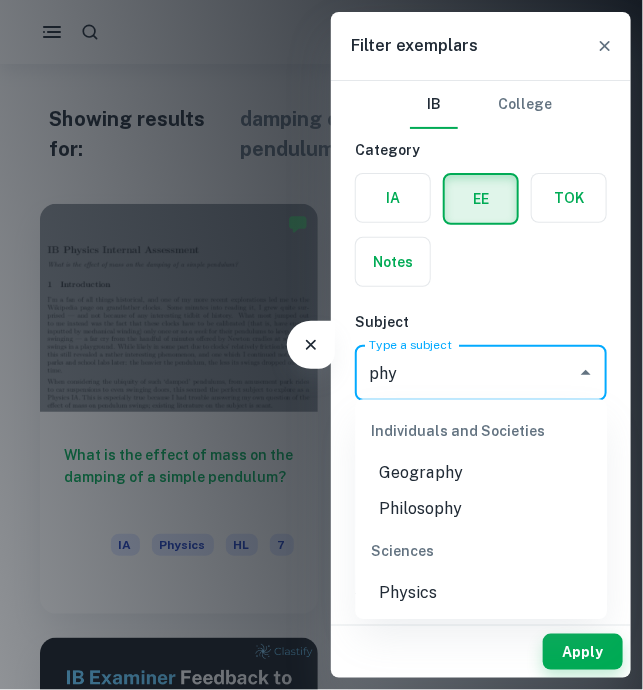 click on "Physics" at bounding box center [481, 593] 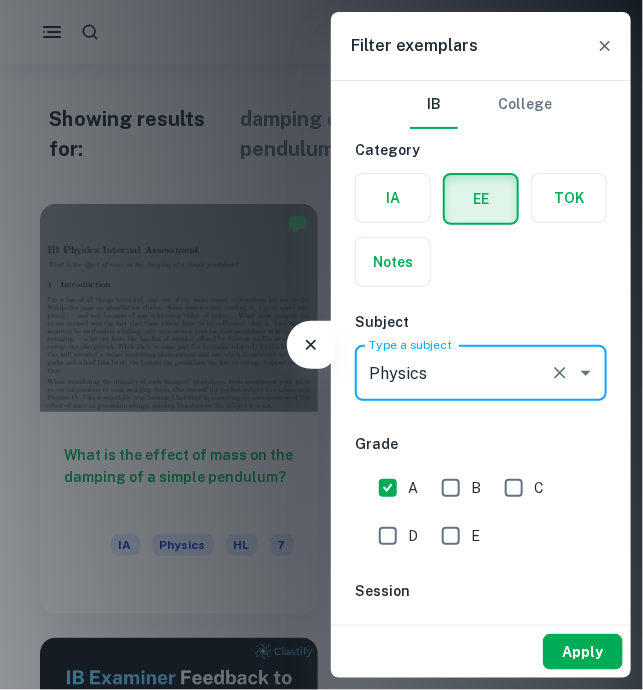 type on "Physics" 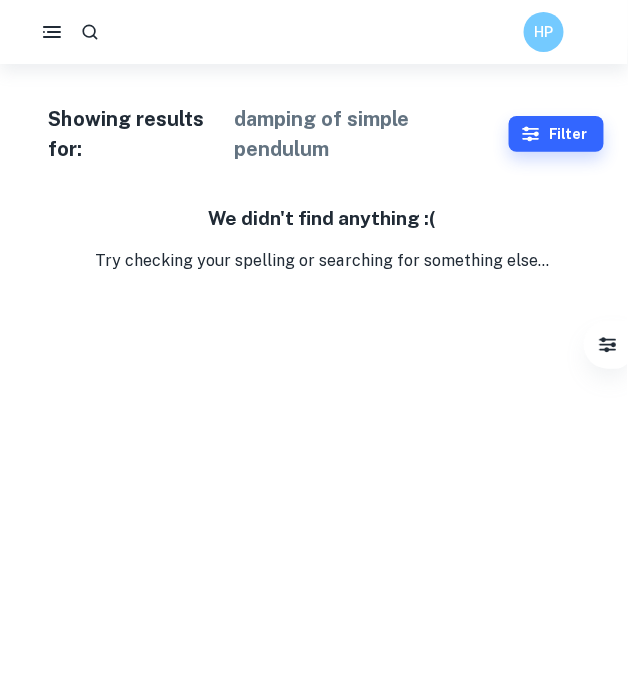 click on "HP" at bounding box center (314, 32) 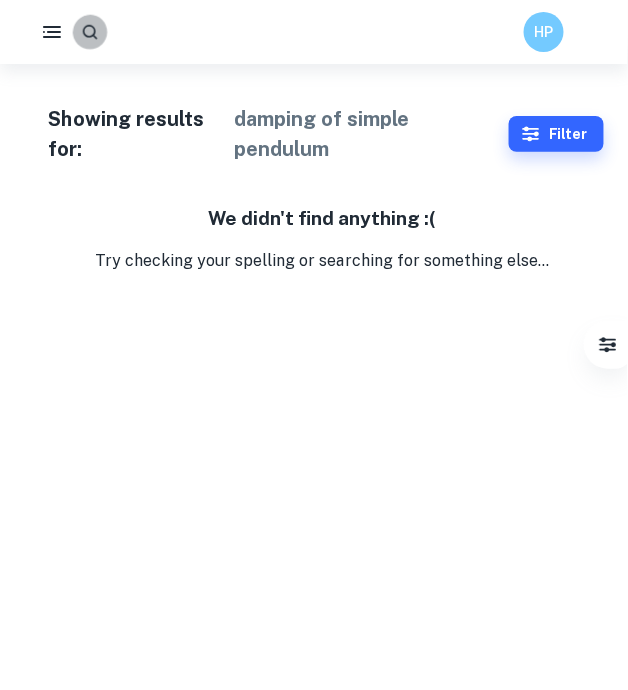 click 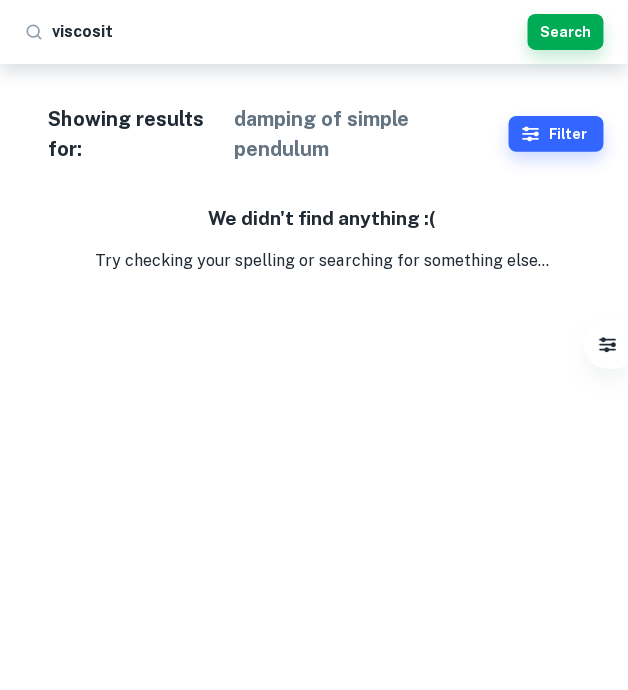 type on "viscosity" 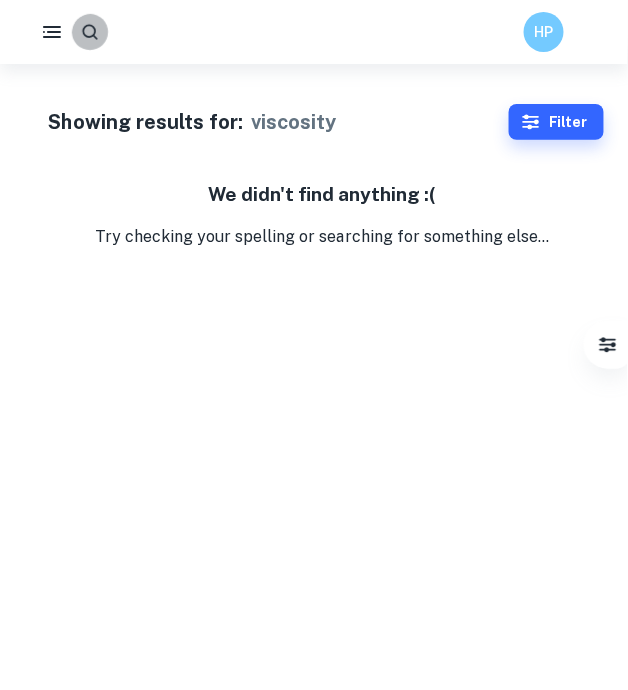 click 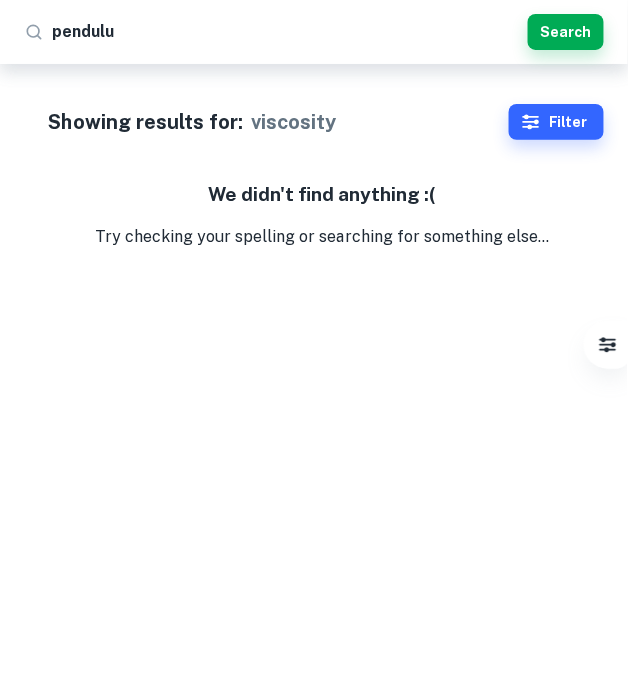 type on "pendulum" 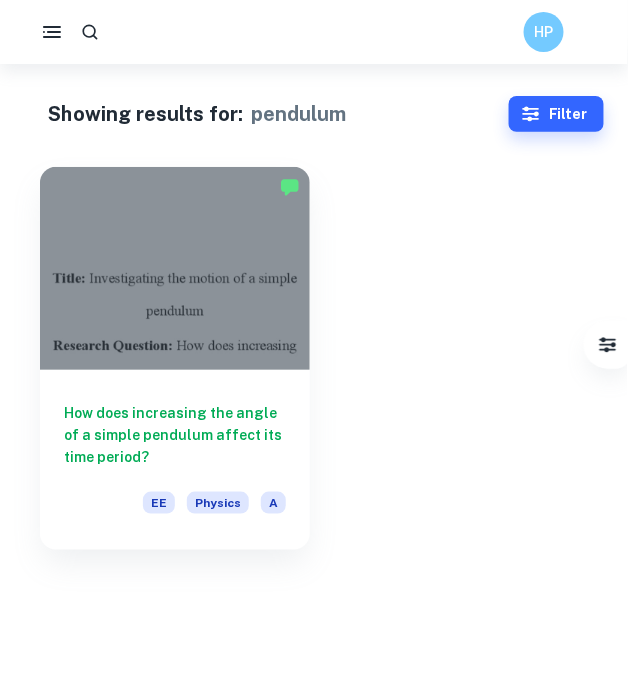 scroll, scrollTop: 9, scrollLeft: 0, axis: vertical 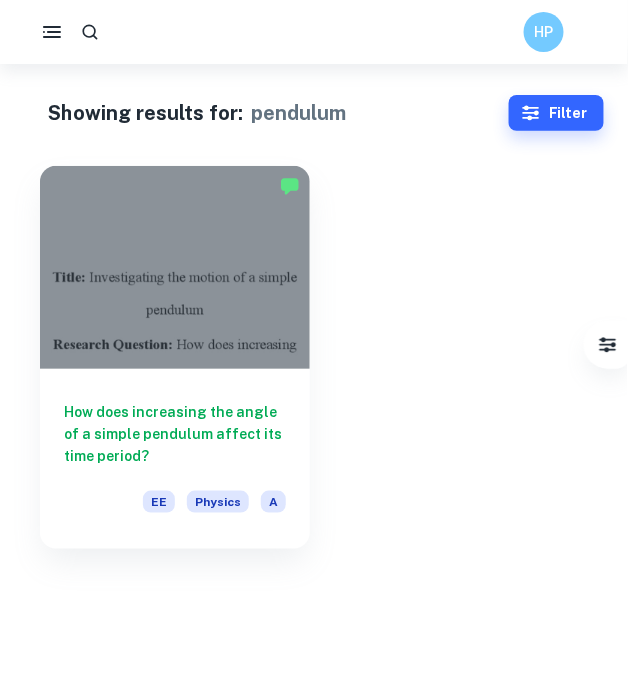click at bounding box center [175, 267] 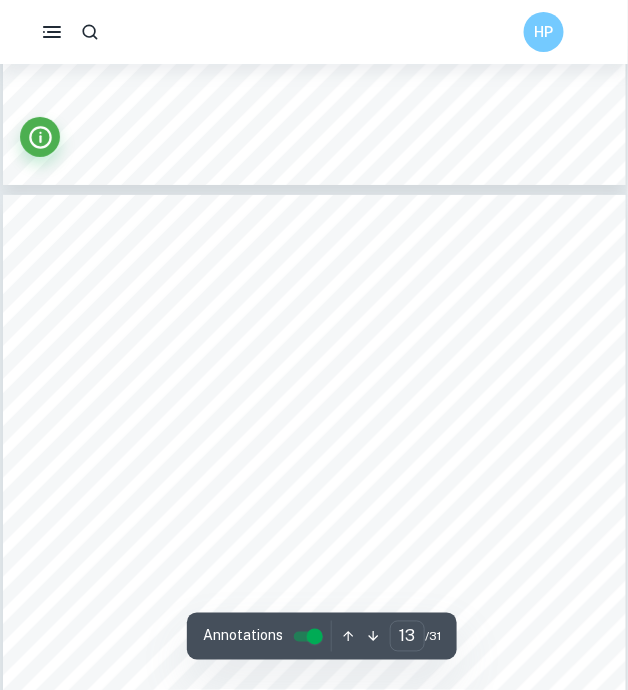 scroll, scrollTop: 9812, scrollLeft: 0, axis: vertical 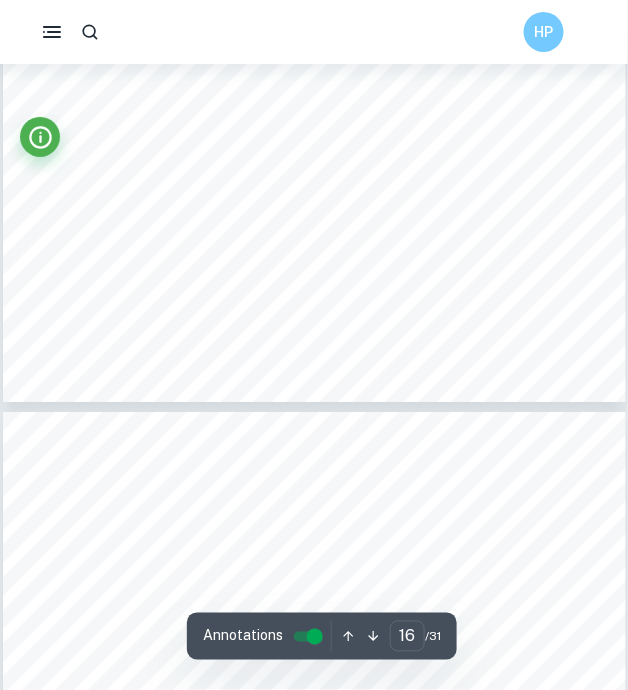type on "17" 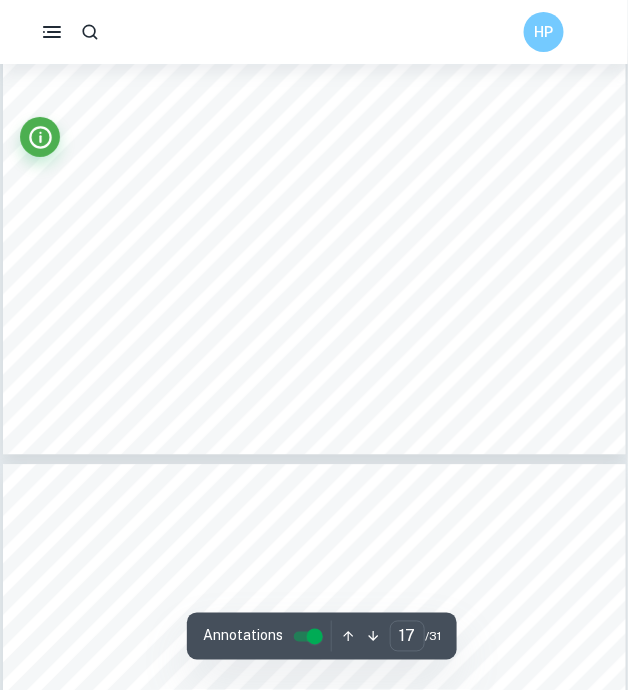 scroll, scrollTop: 13596, scrollLeft: 0, axis: vertical 